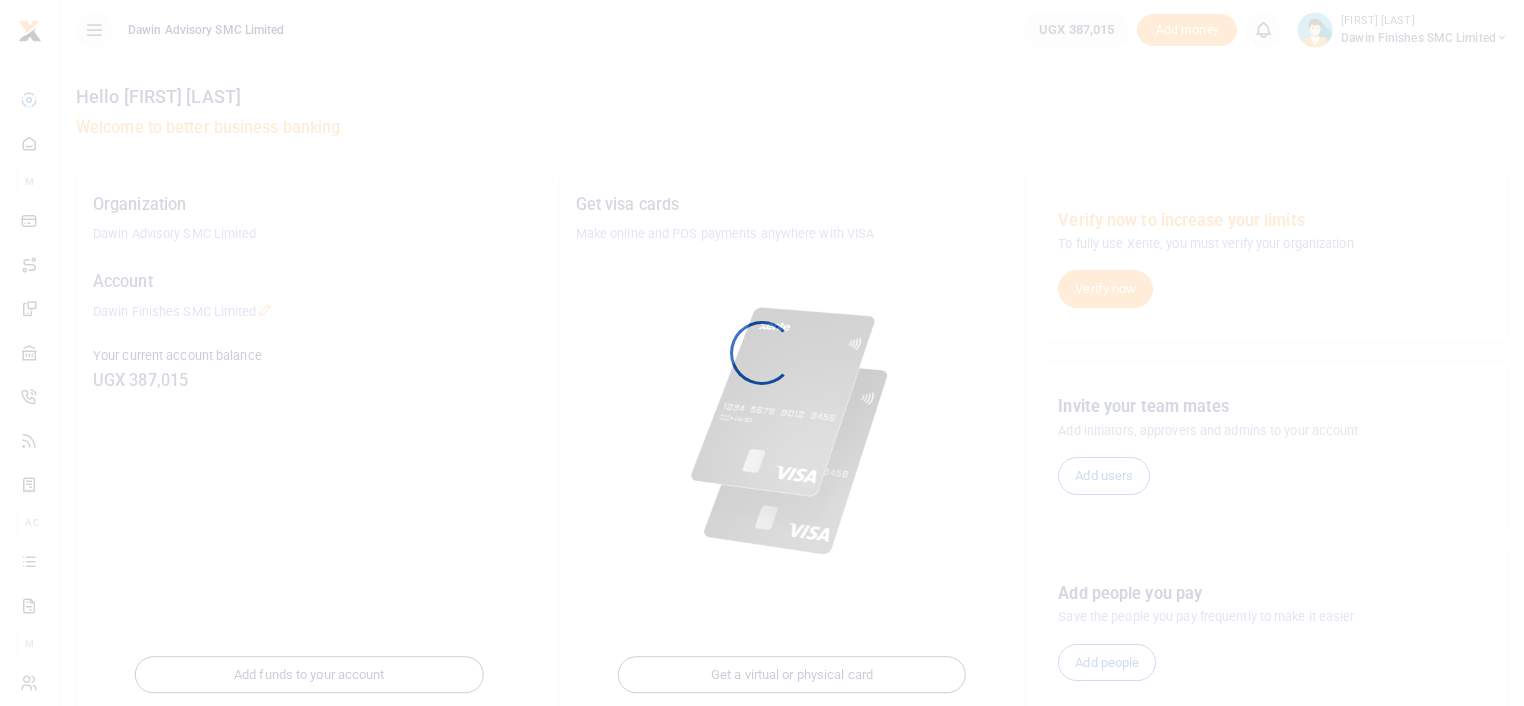 scroll, scrollTop: 0, scrollLeft: 0, axis: both 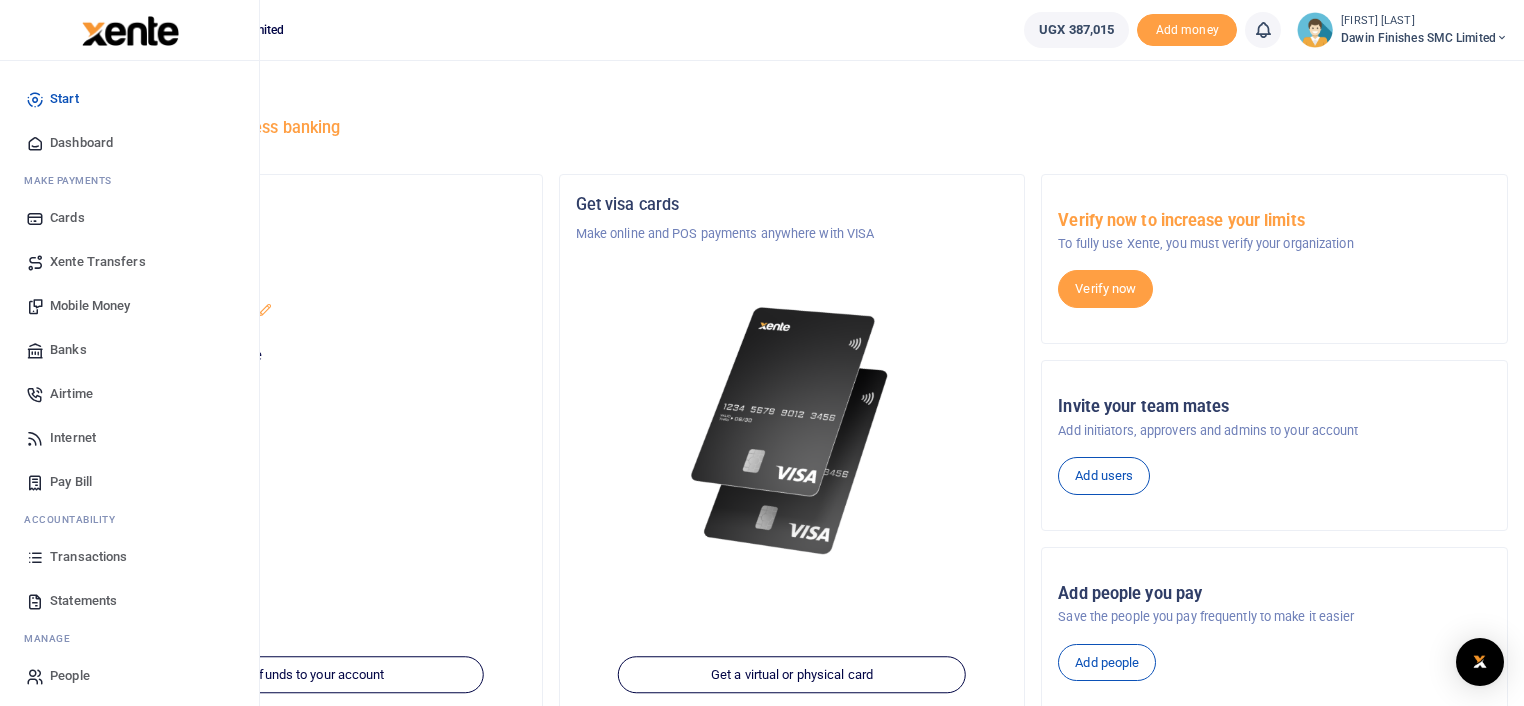 click on "Mobile Money" at bounding box center (90, 306) 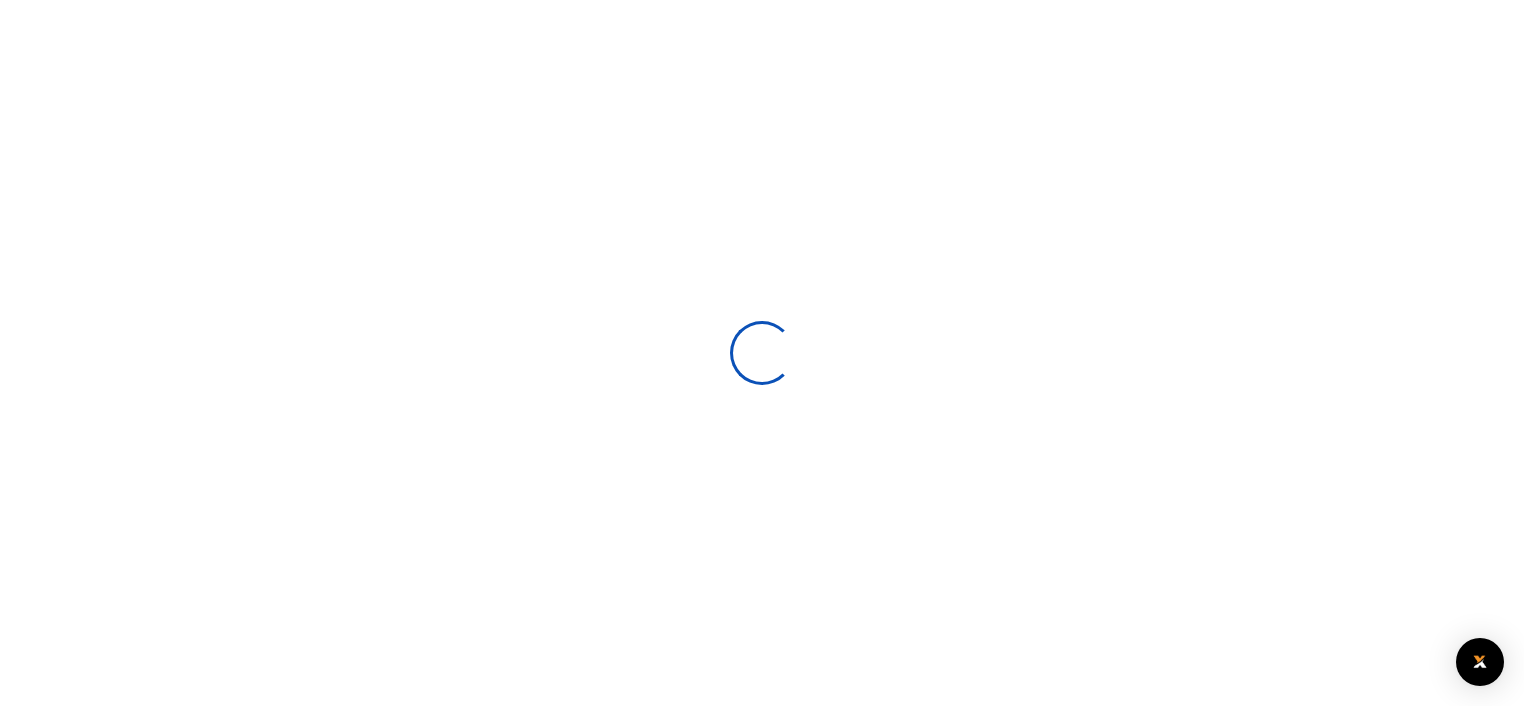 scroll, scrollTop: 0, scrollLeft: 0, axis: both 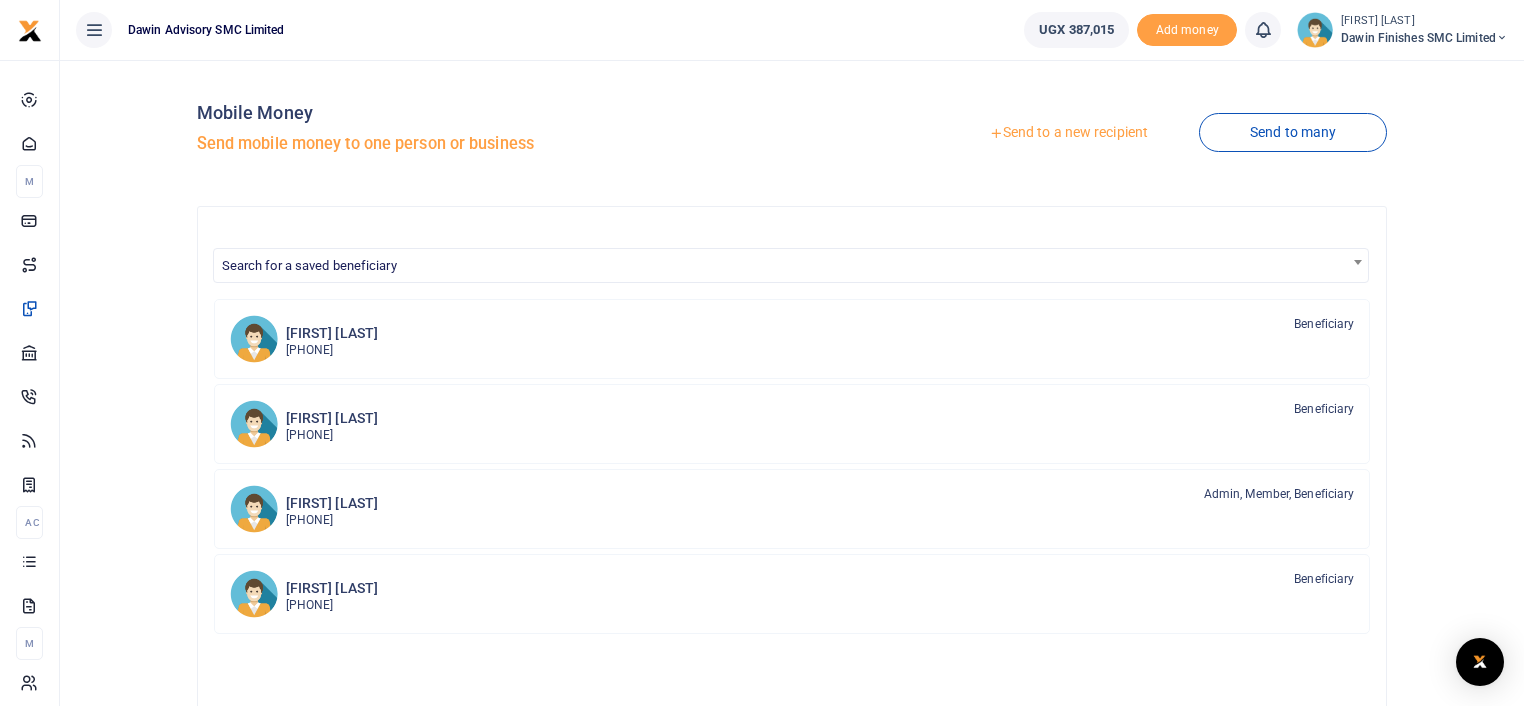 click on "Send to a new recipient" at bounding box center [1068, 133] 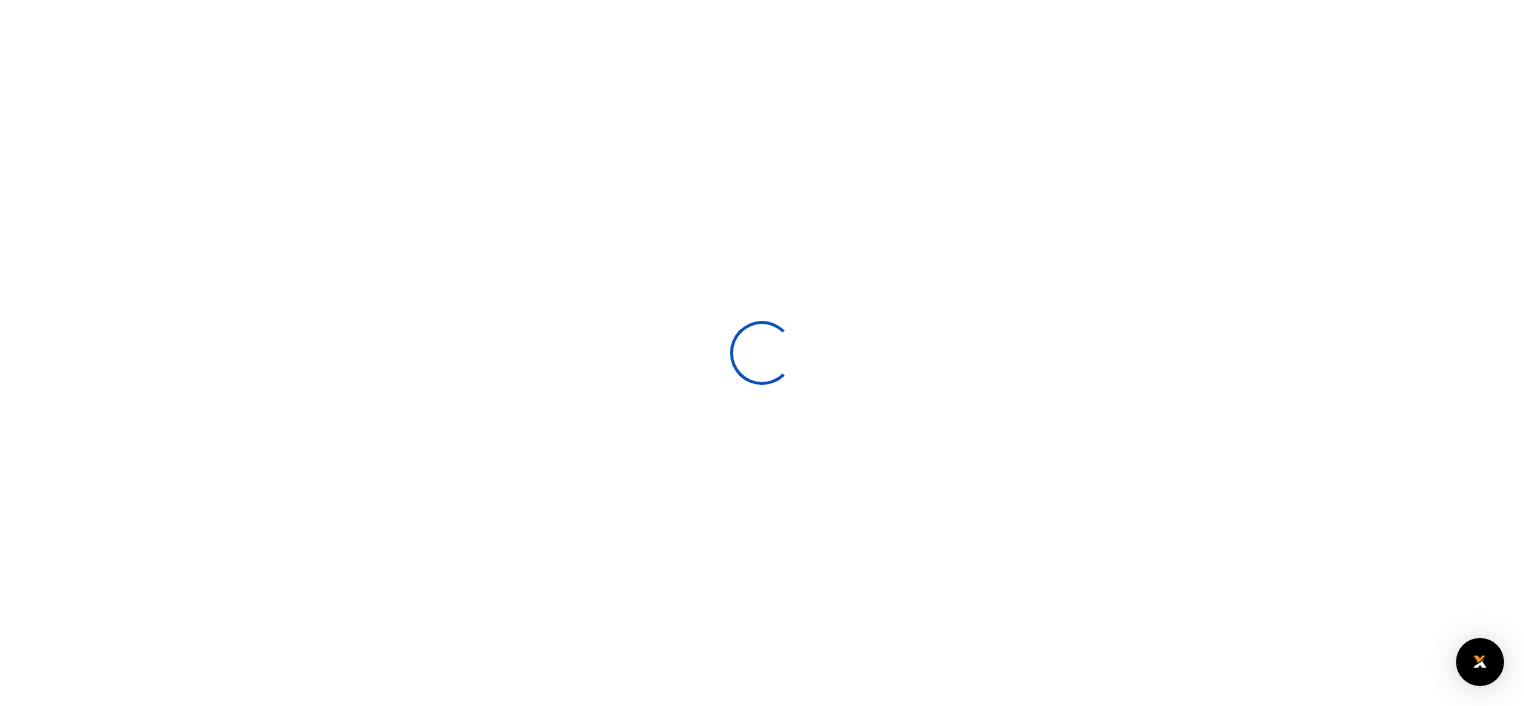 scroll, scrollTop: 0, scrollLeft: 0, axis: both 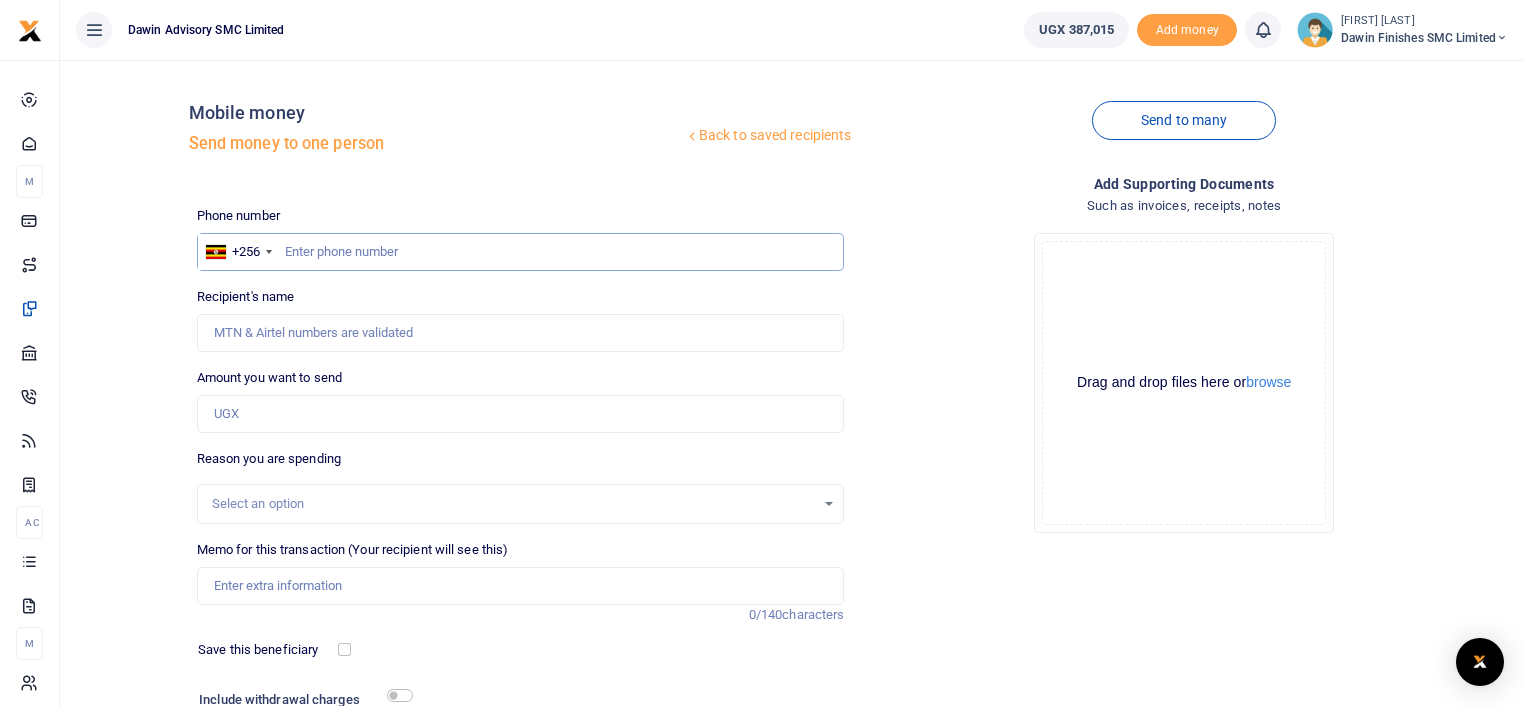 click at bounding box center [521, 252] 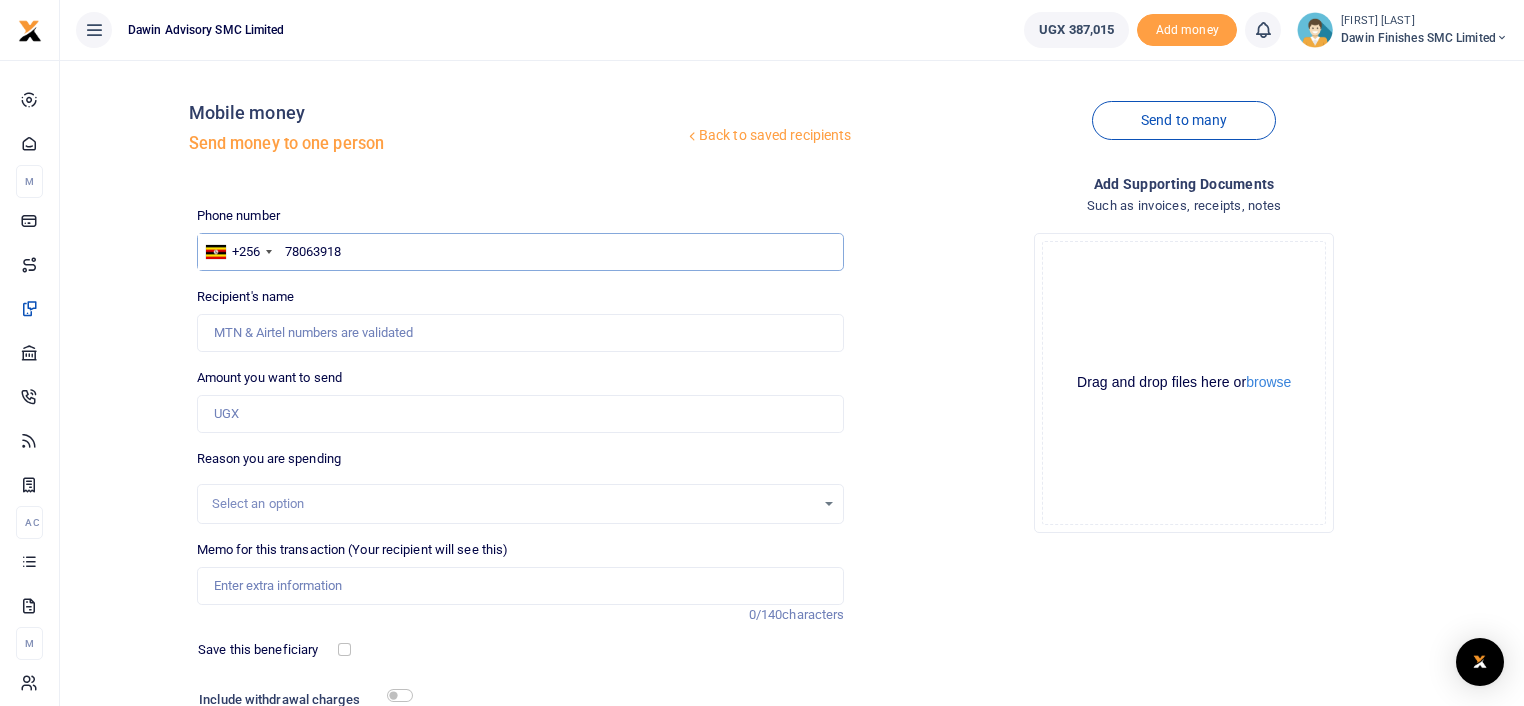 type on "780639187" 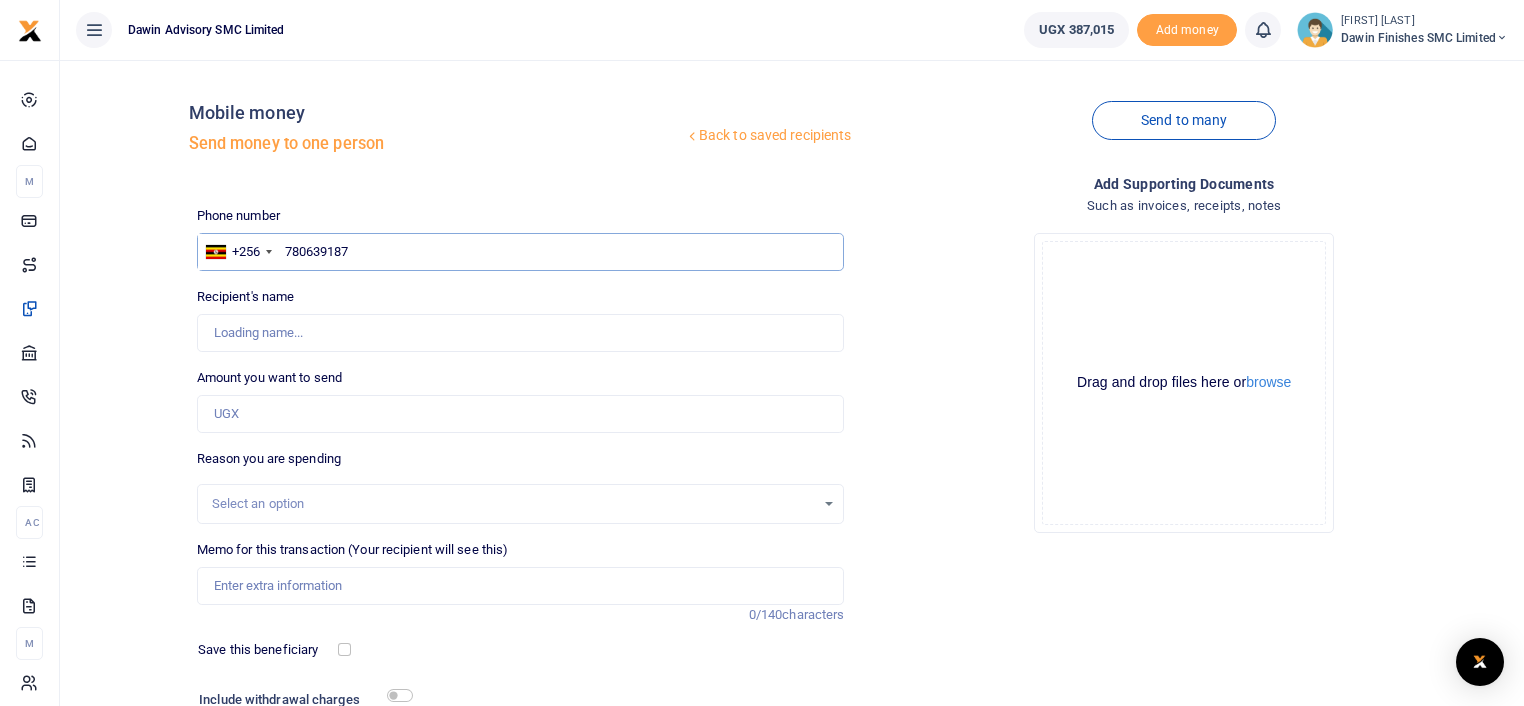 type on "[FIRST] [LAST]" 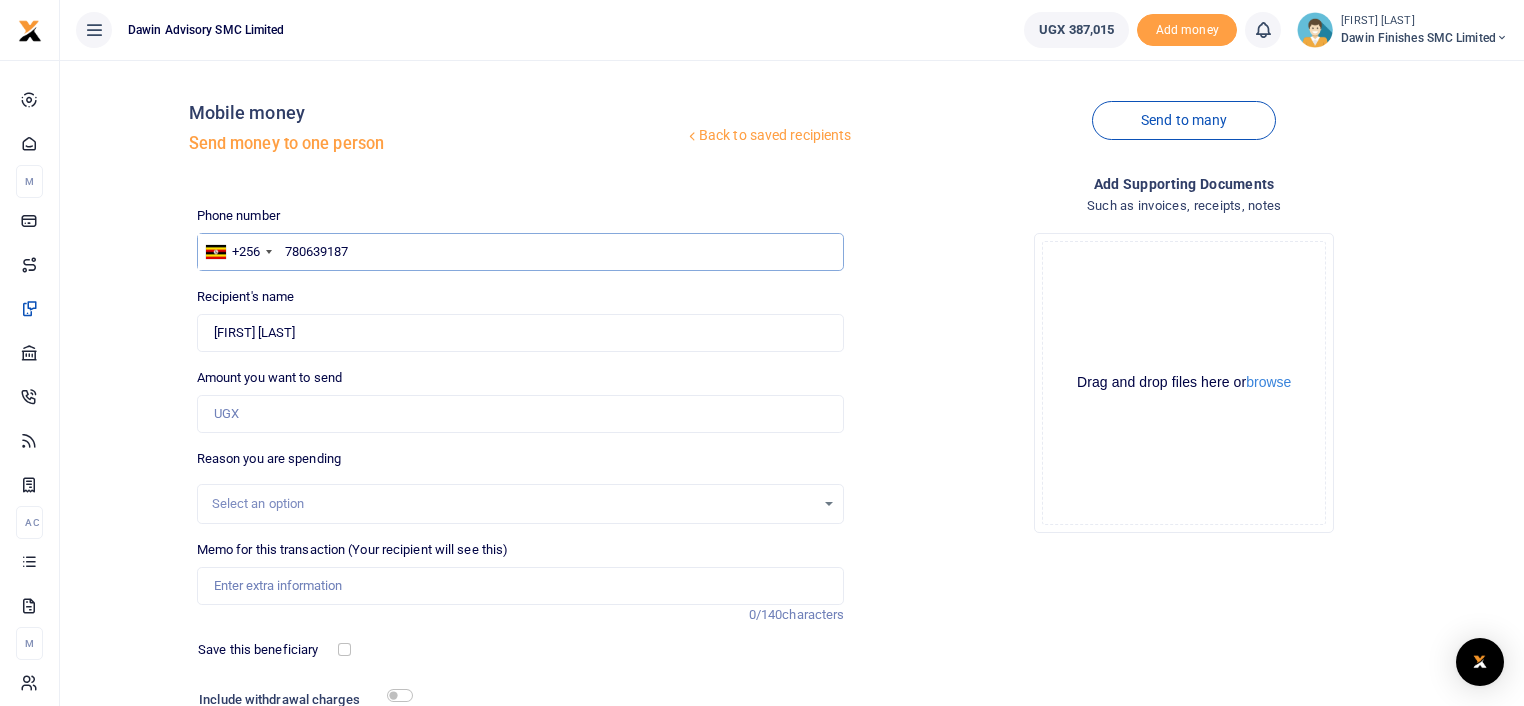 type on "780639187" 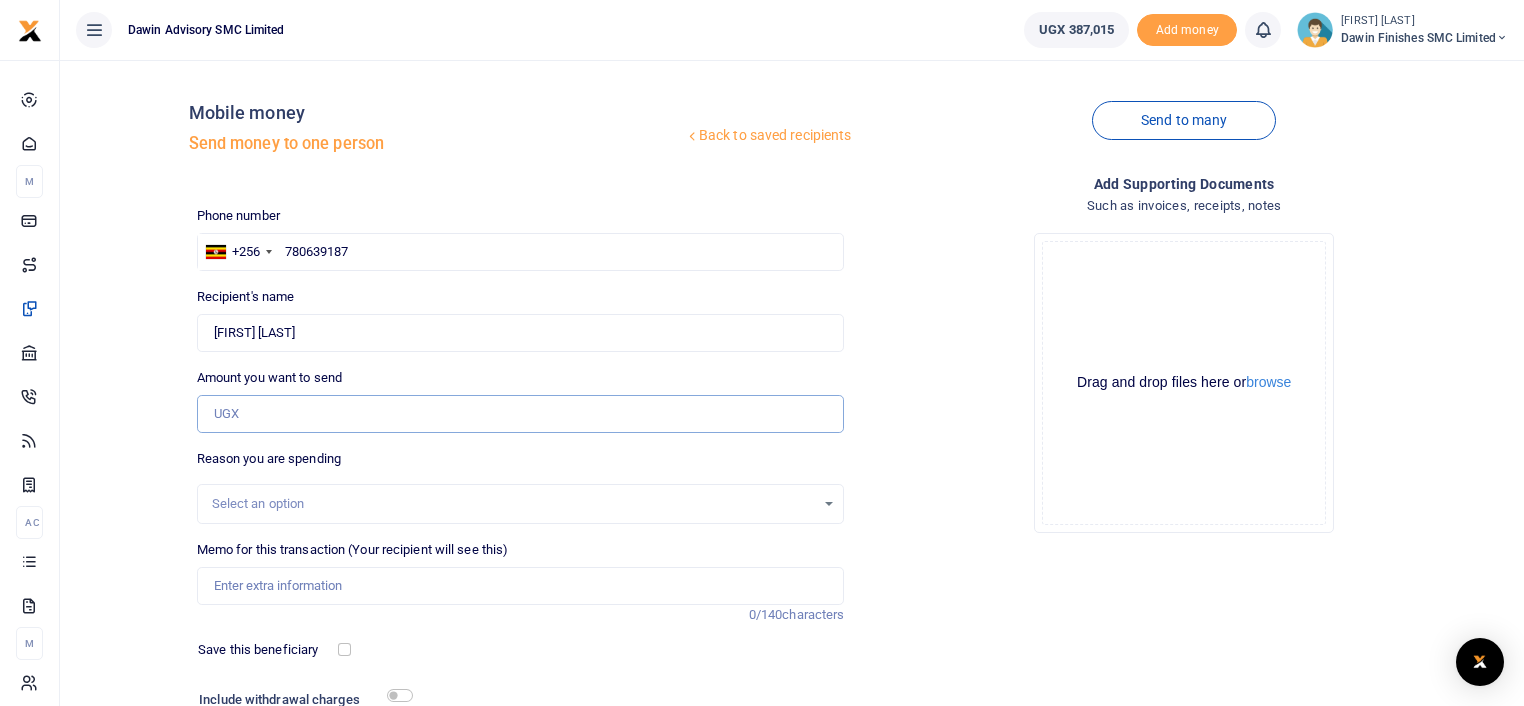 click on "Amount you want to send" at bounding box center (521, 414) 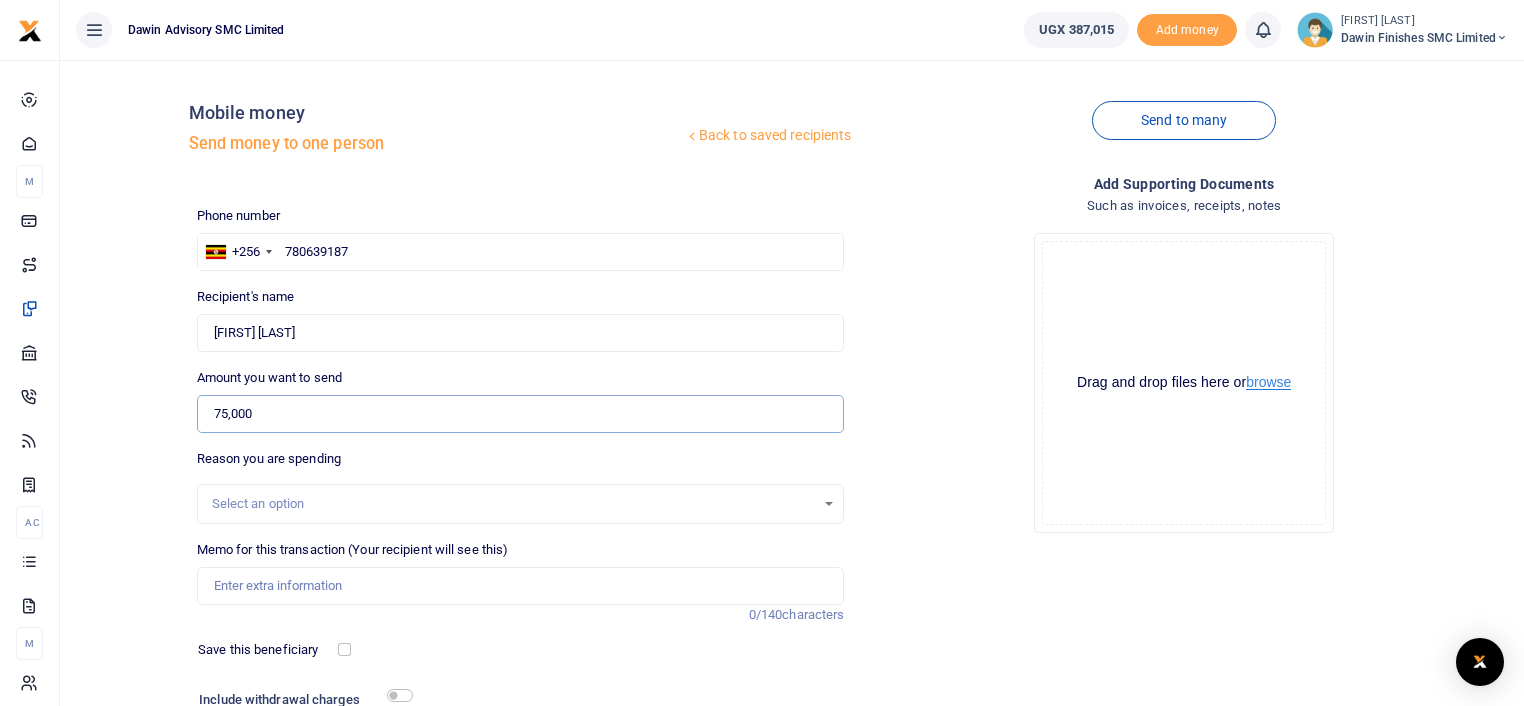 type on "75,000" 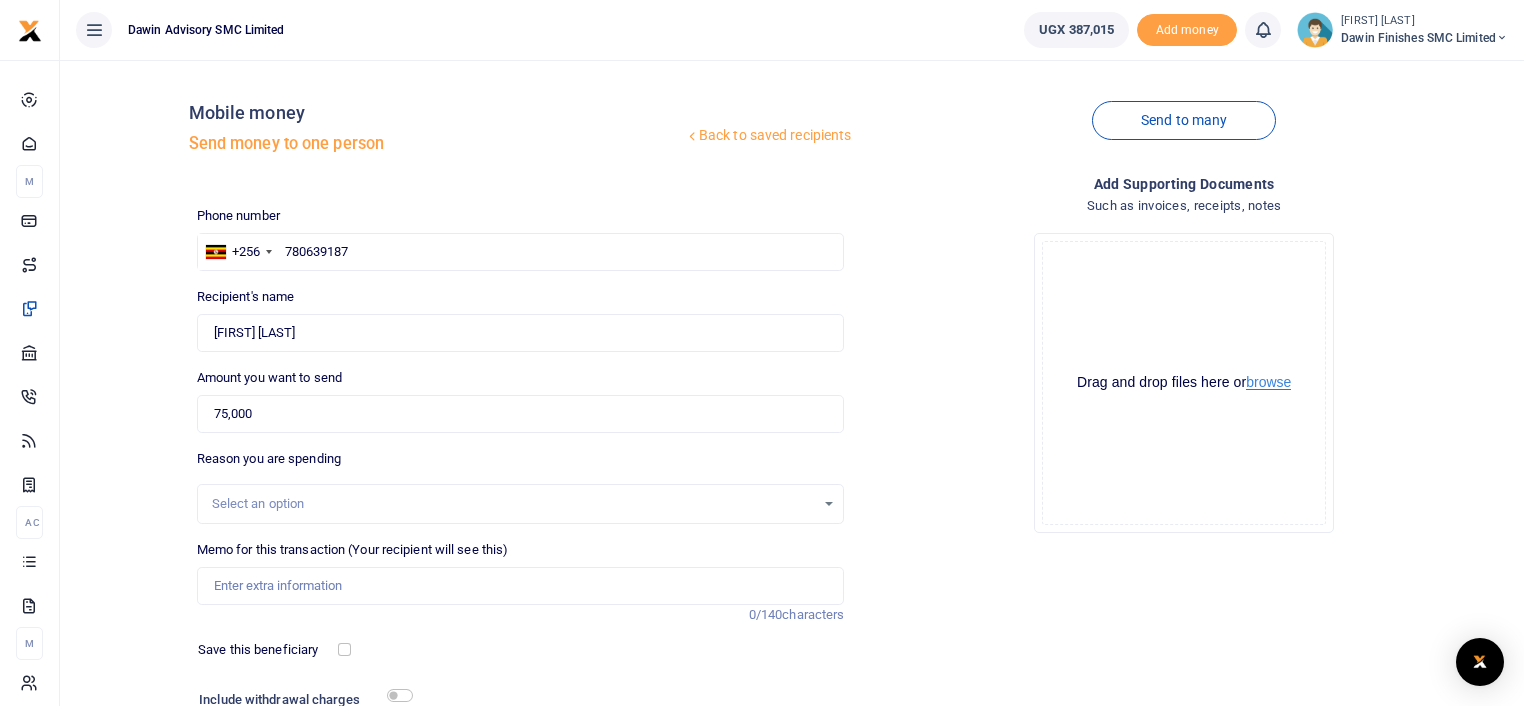click on "browse" at bounding box center (1268, 382) 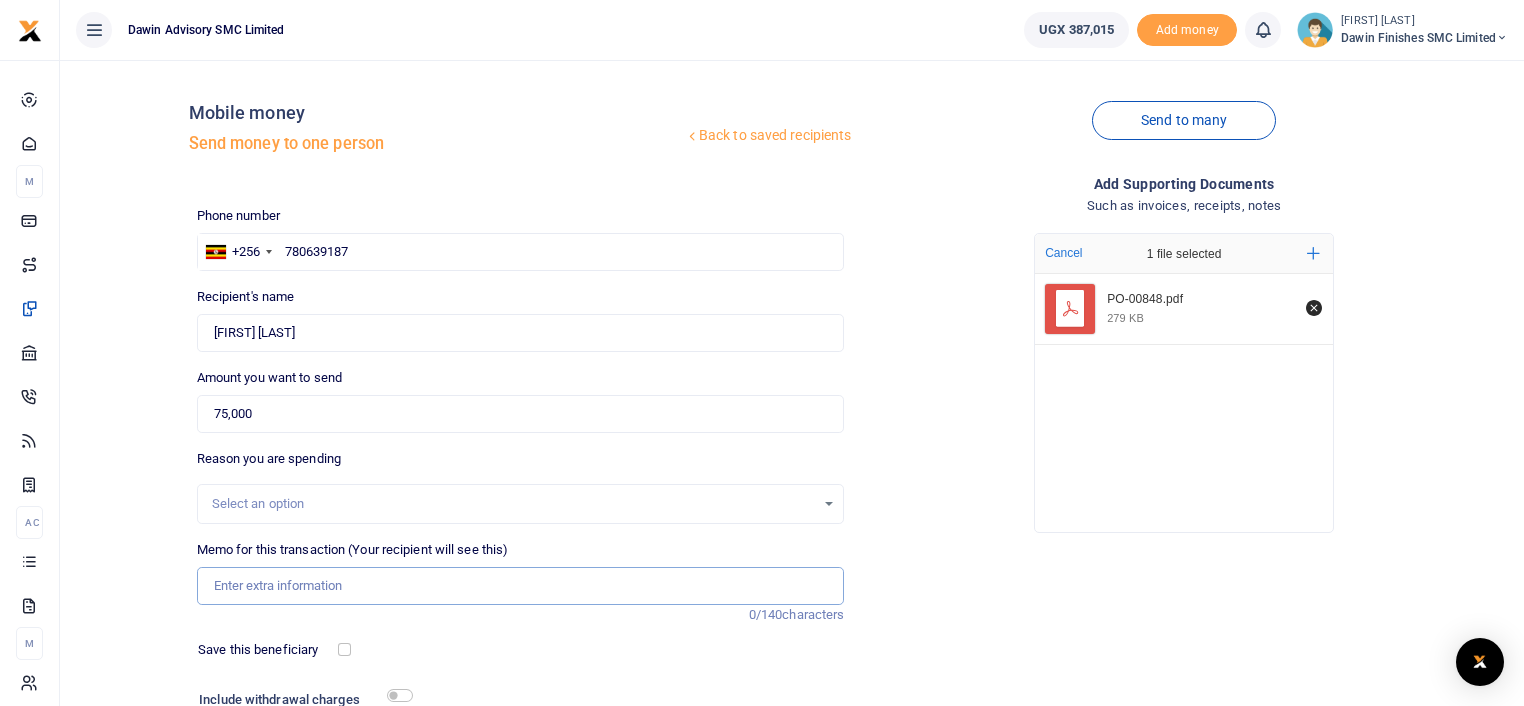 click on "Memo for this transaction (Your recipient will see this)" at bounding box center (521, 586) 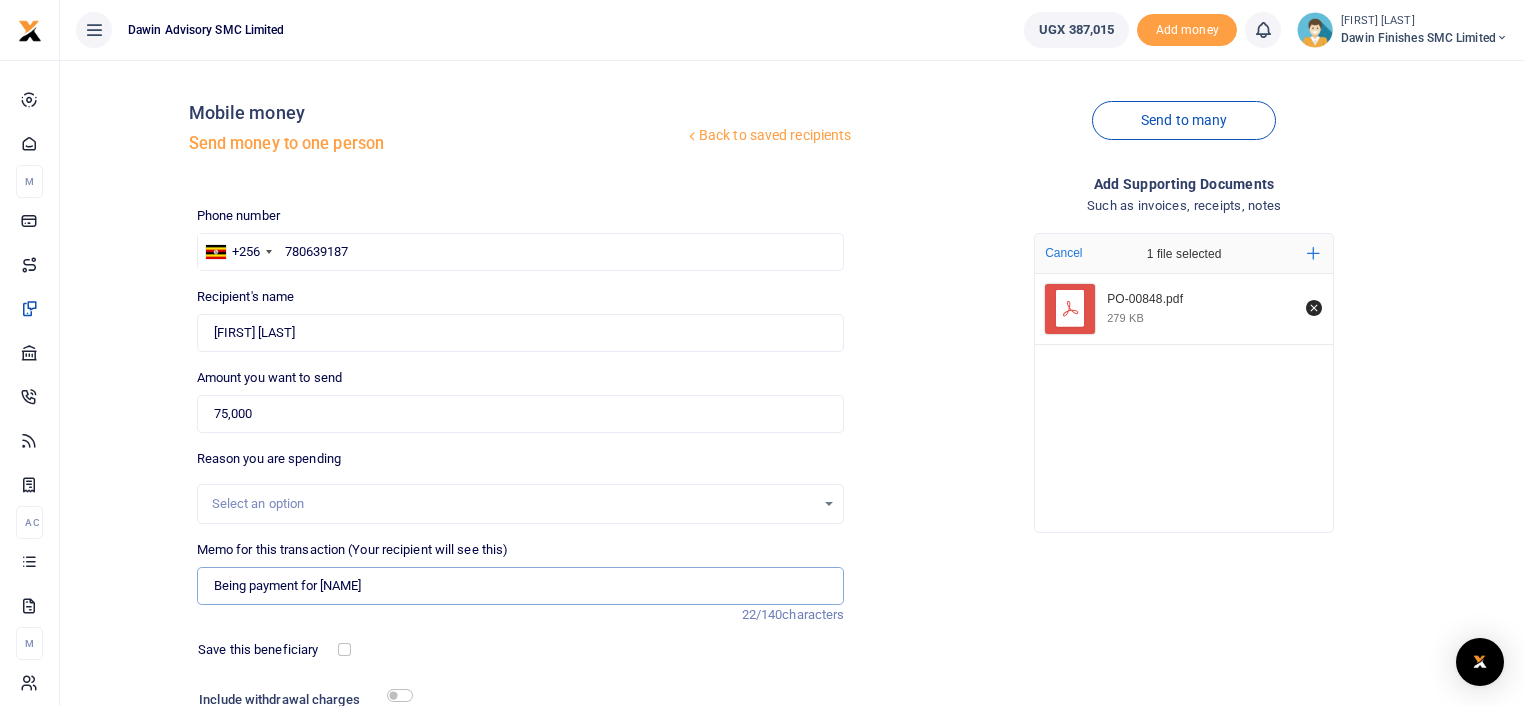 click on "Being payment for [NAME]" at bounding box center [521, 586] 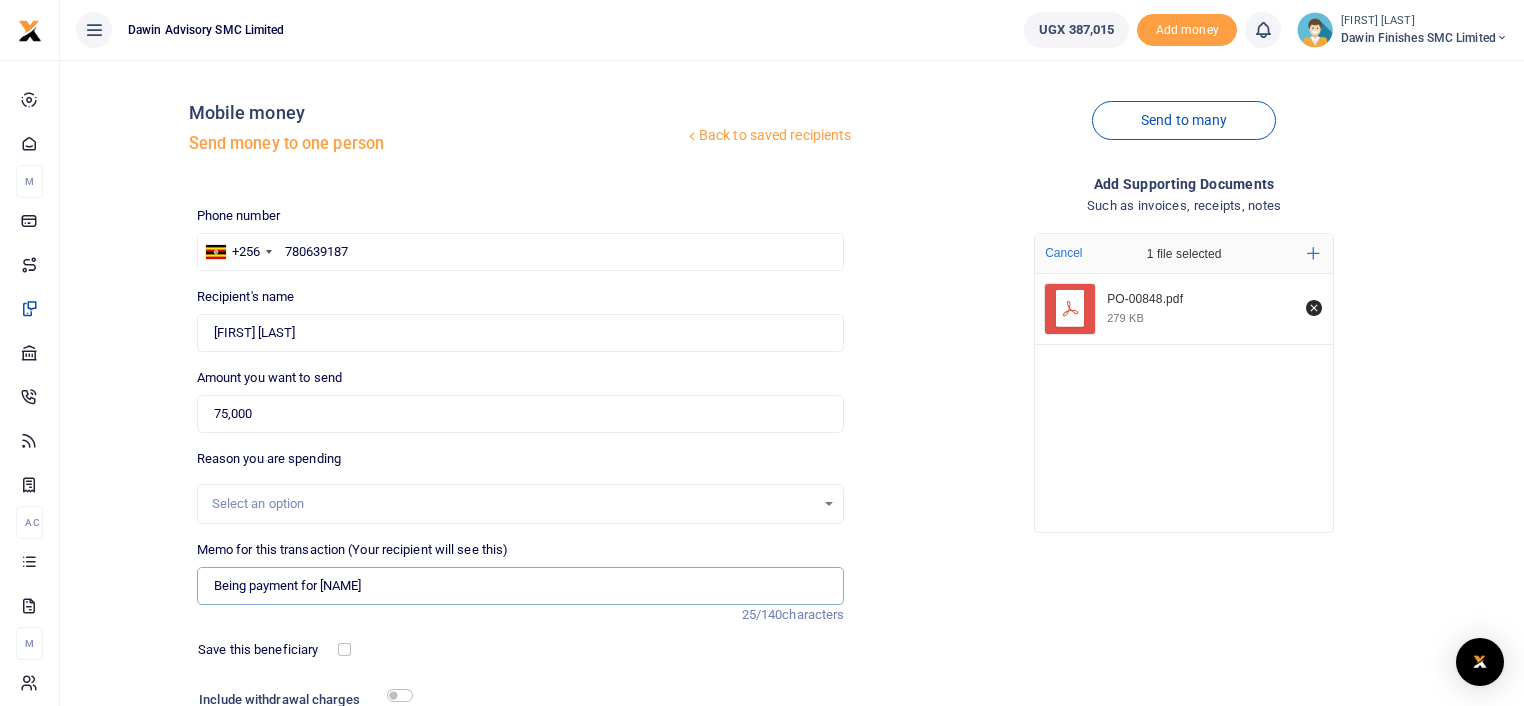 click on "Being payment for [NAME]" at bounding box center (521, 586) 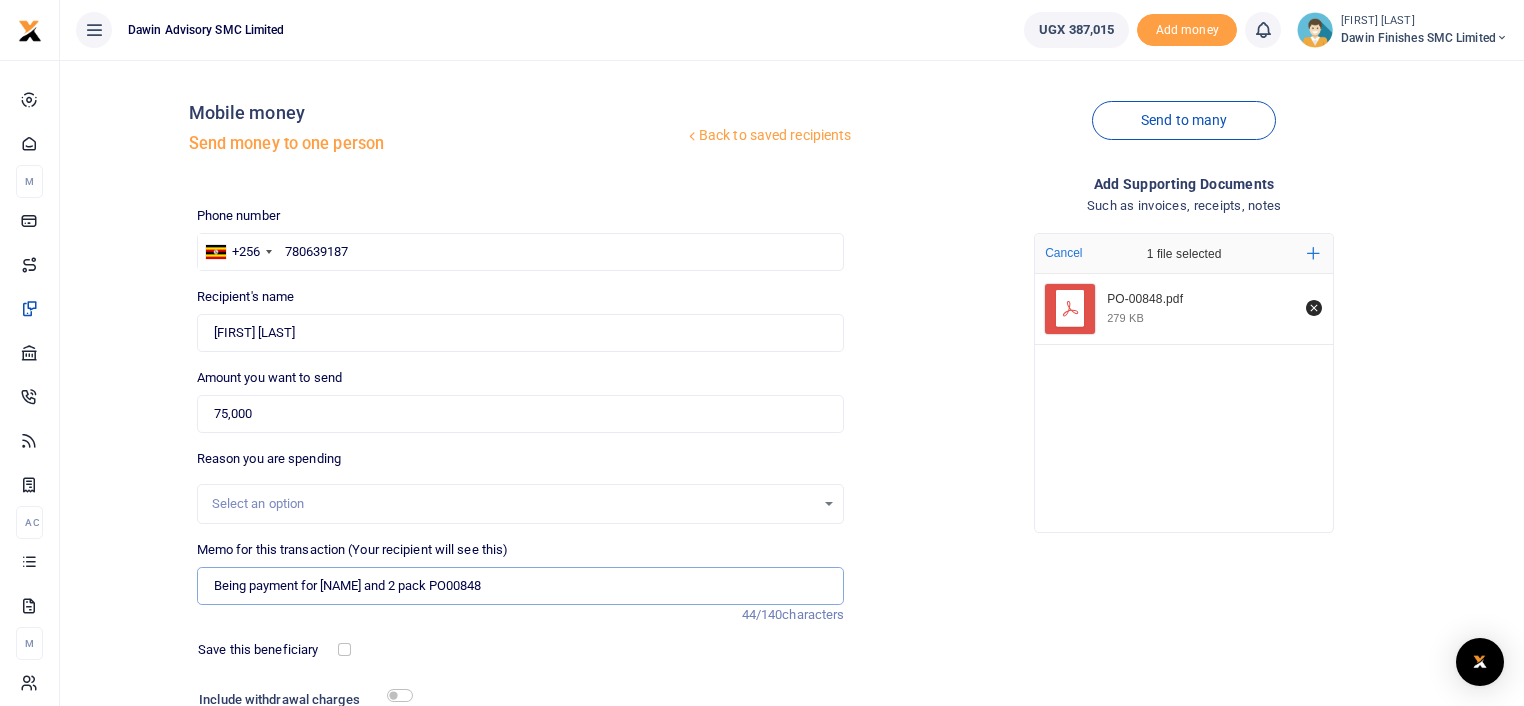 type on "Being payment for [NAME] and 2 pack PO00848" 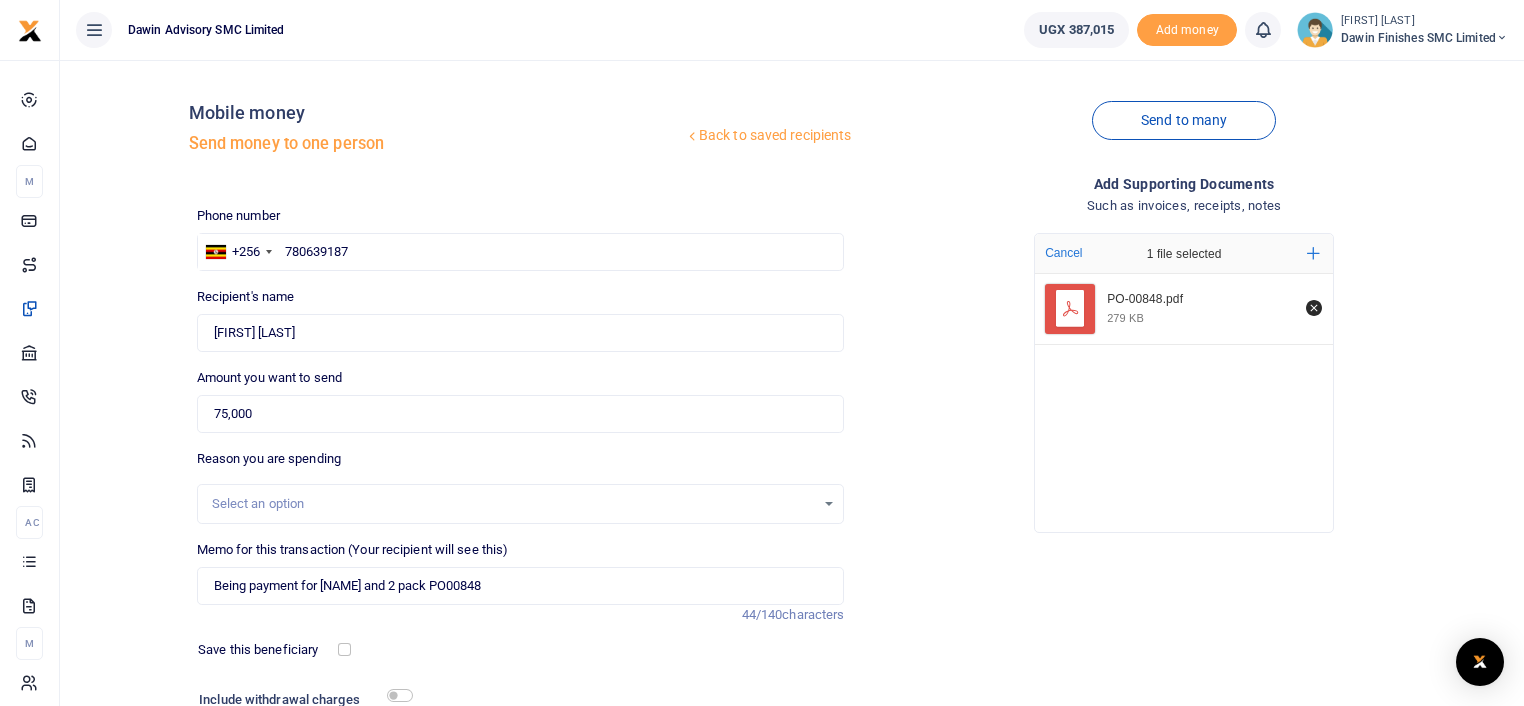 click on "Drop your files here Cancel 1 file selected Add more PO-00848.pdf 279 KB" at bounding box center [1184, 383] 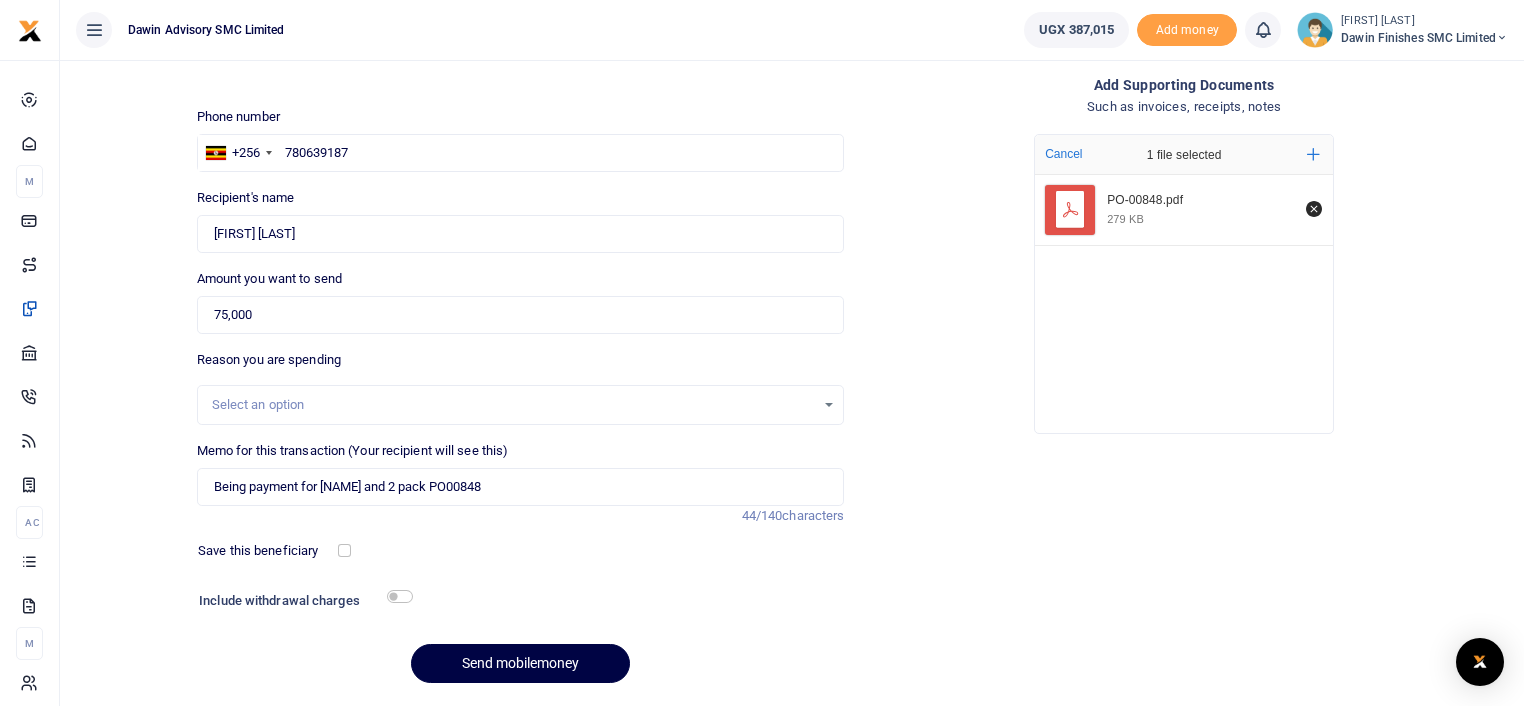 scroll, scrollTop: 160, scrollLeft: 0, axis: vertical 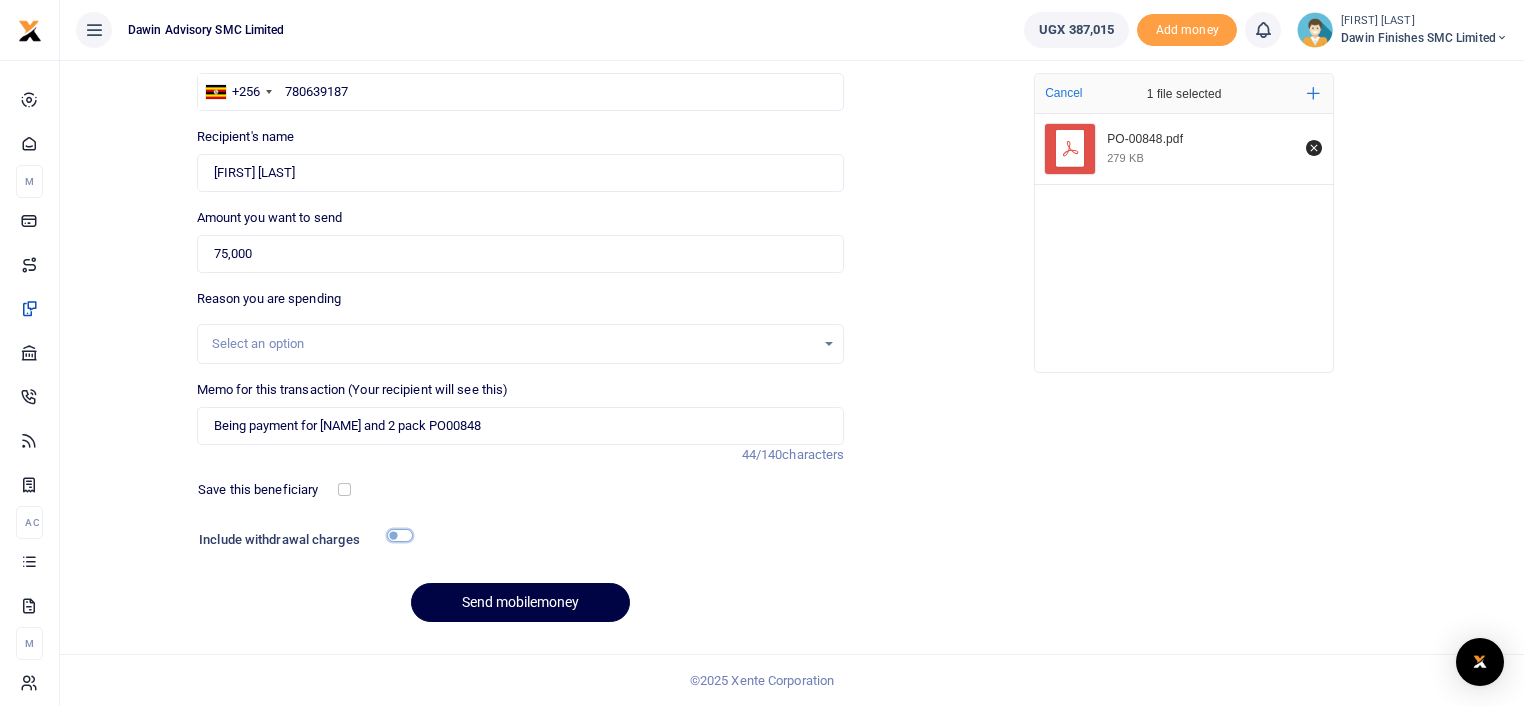 click at bounding box center (400, 535) 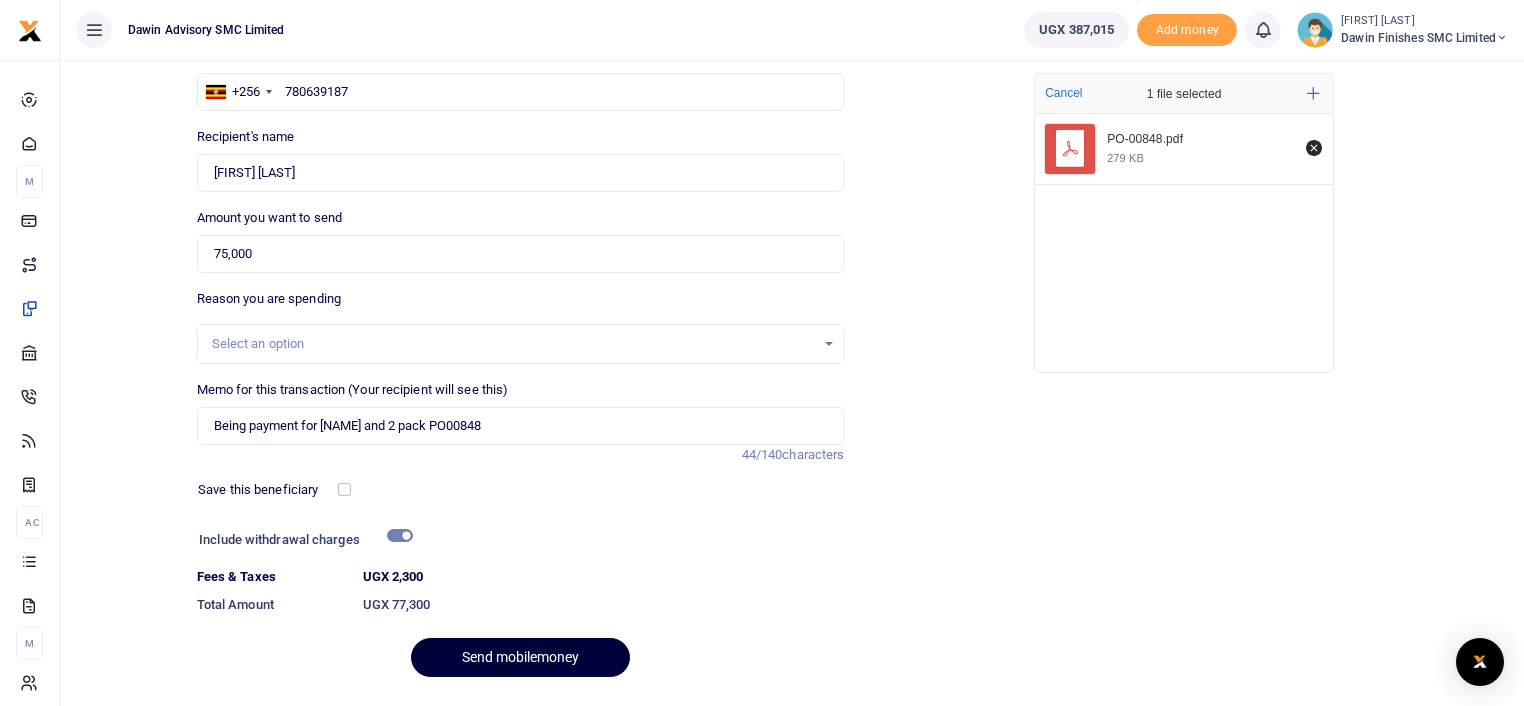 click on "Send mobilemoney" at bounding box center [520, 657] 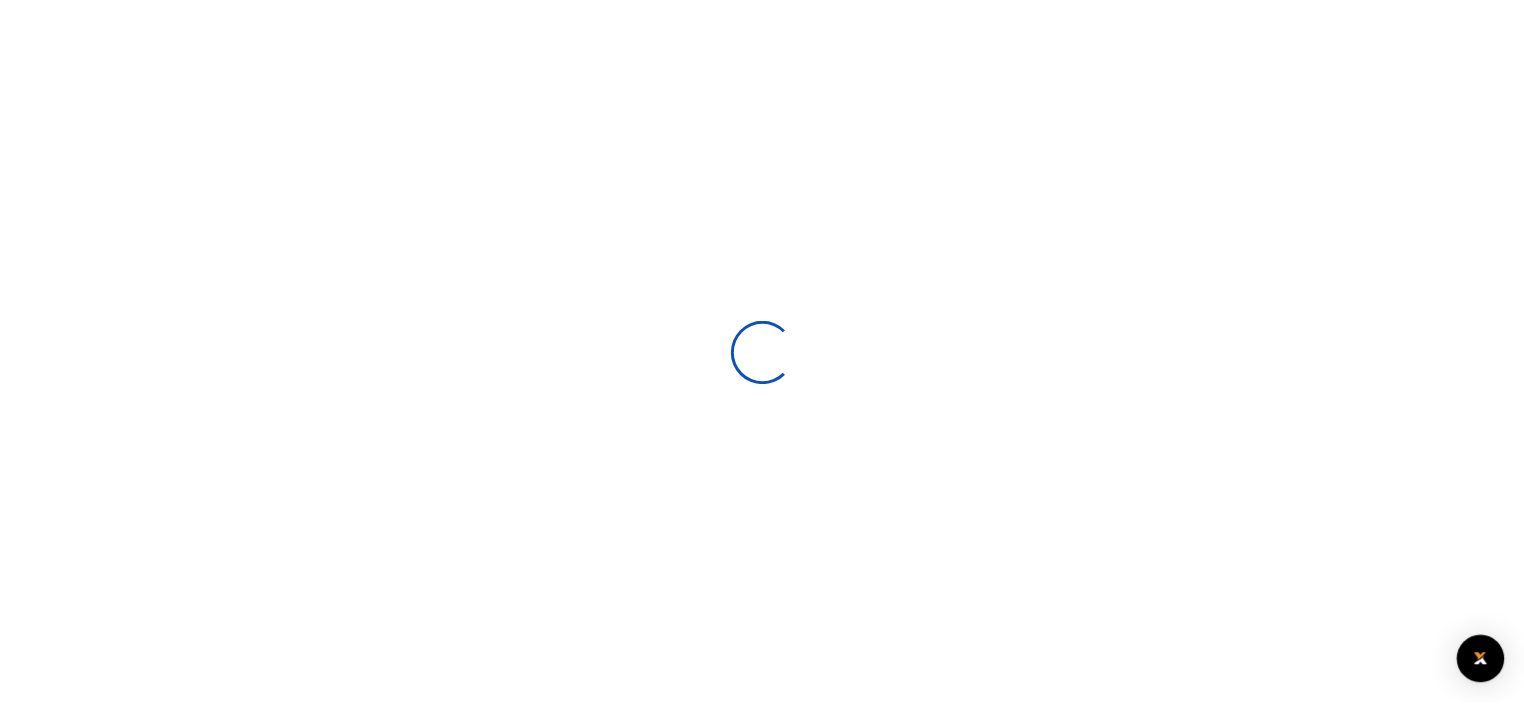scroll, scrollTop: 160, scrollLeft: 0, axis: vertical 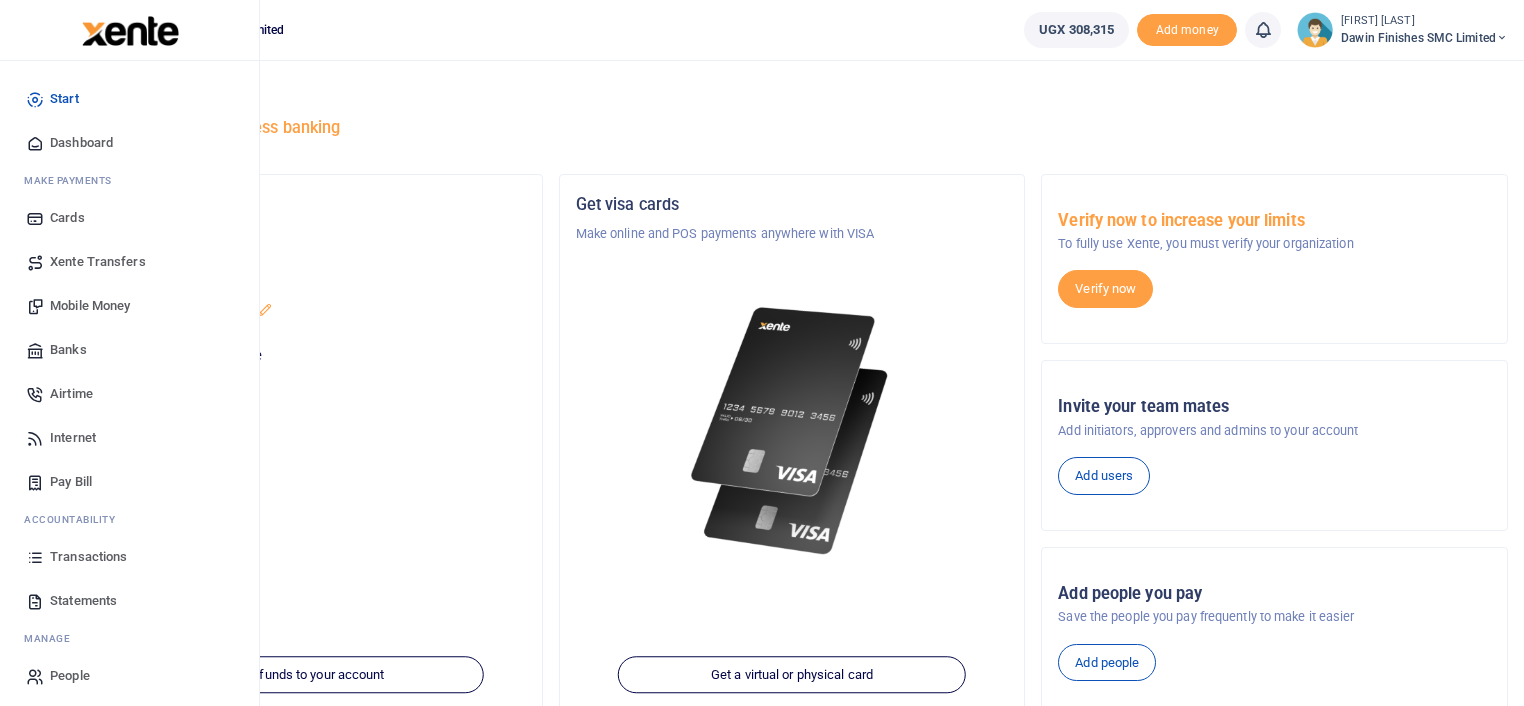 click on "Mobile Money" at bounding box center [90, 306] 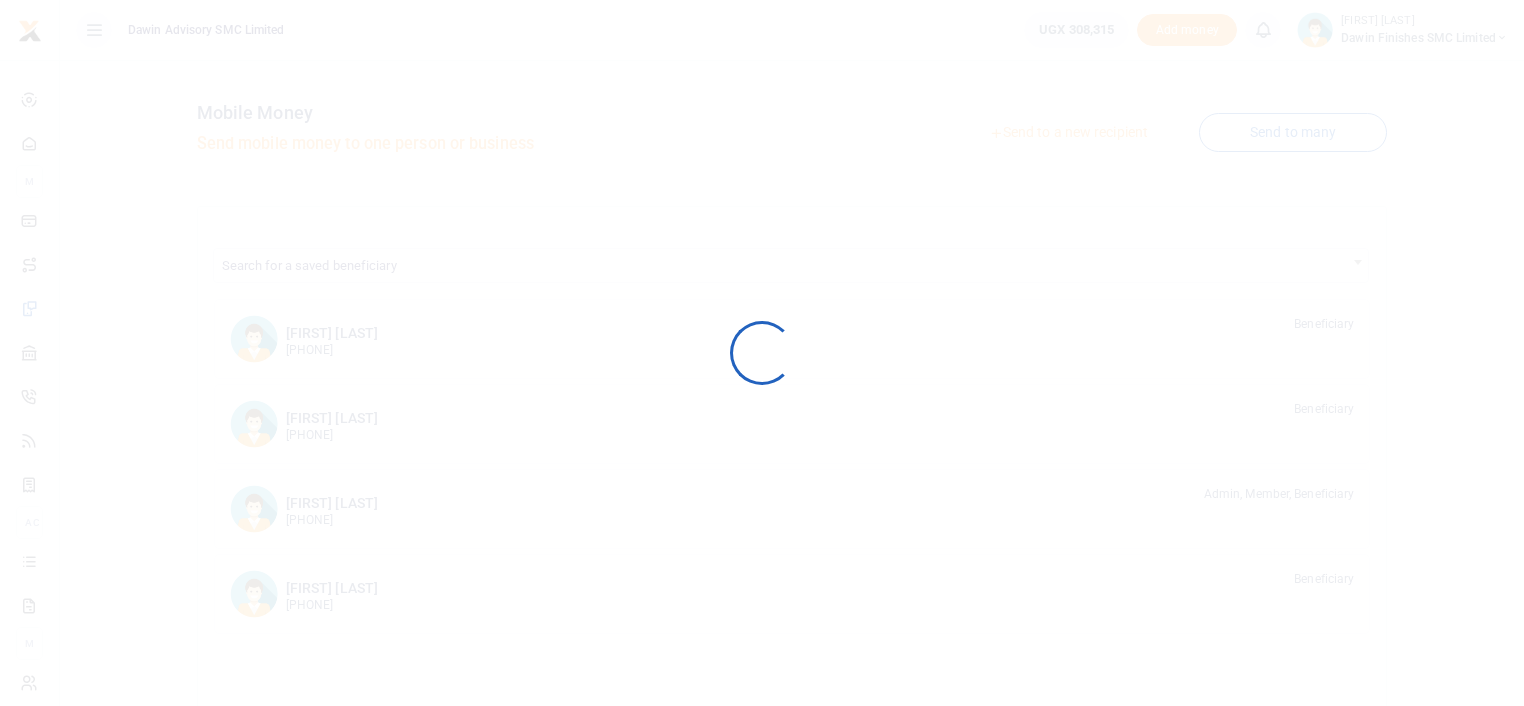 scroll, scrollTop: 0, scrollLeft: 0, axis: both 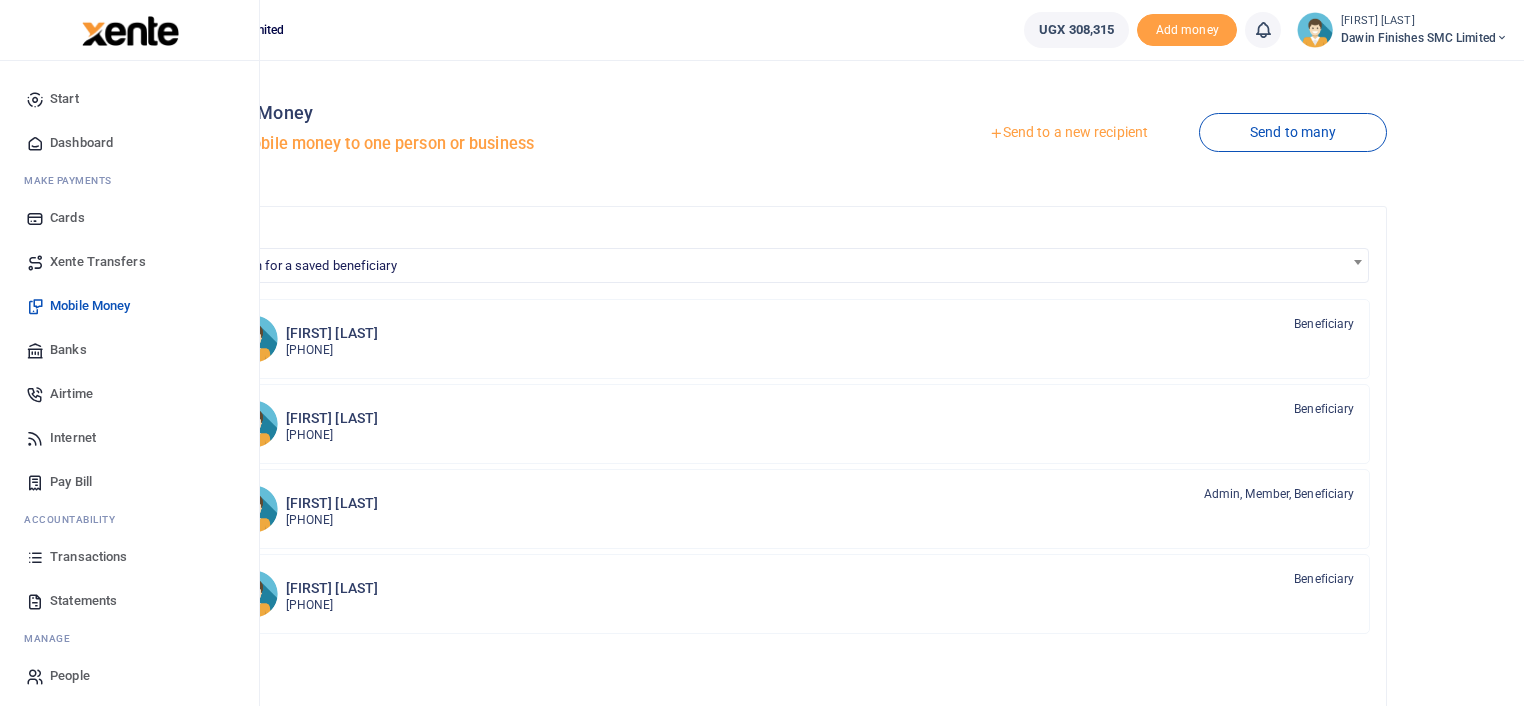 click on "Transactions" at bounding box center [88, 557] 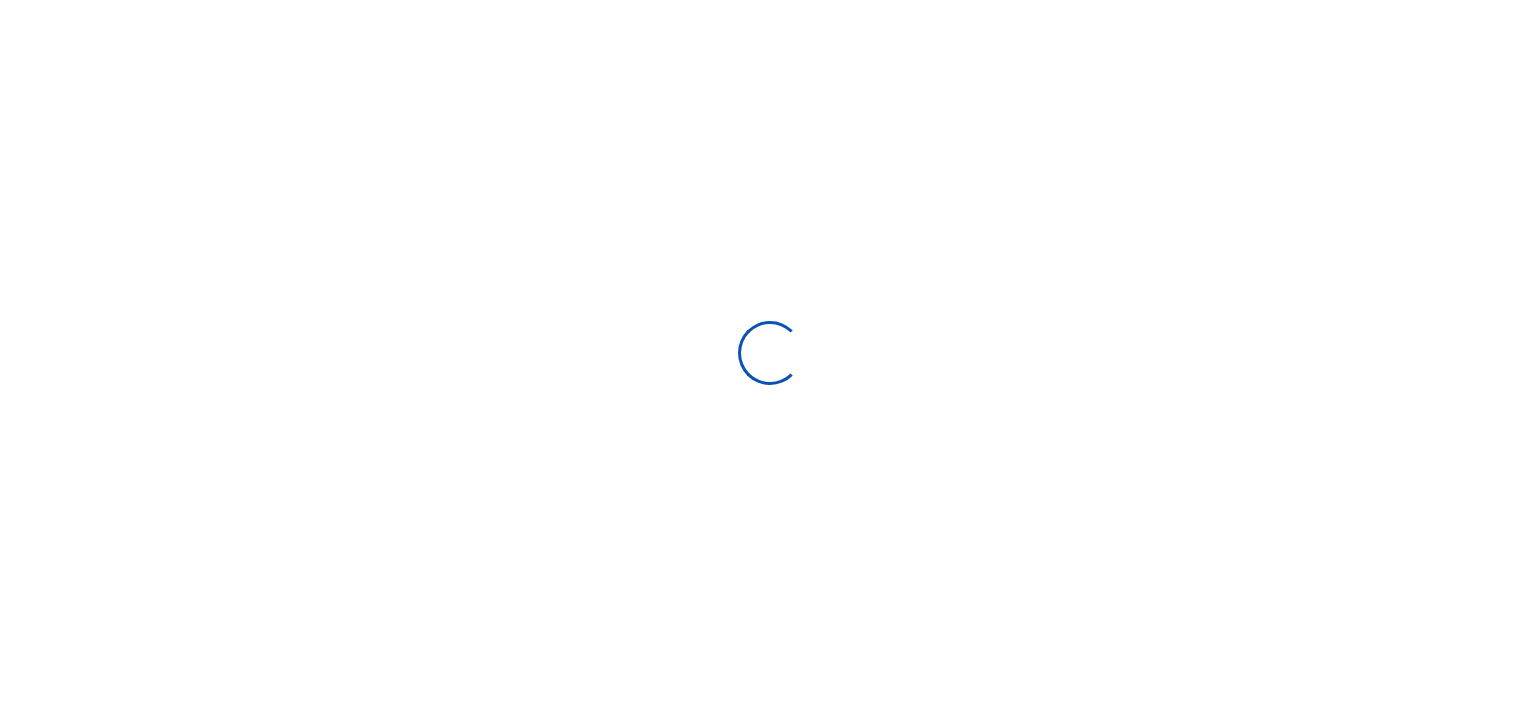 select 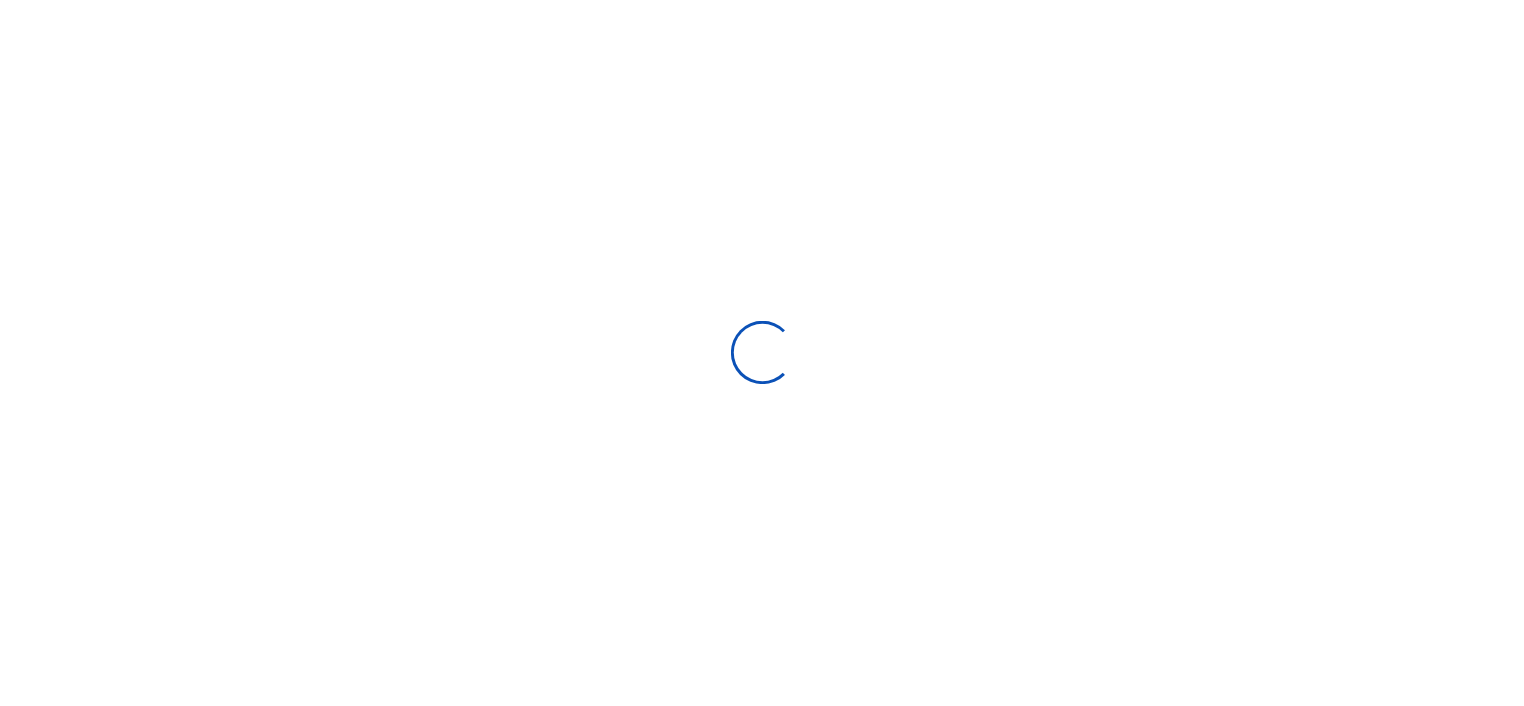 scroll, scrollTop: 0, scrollLeft: 0, axis: both 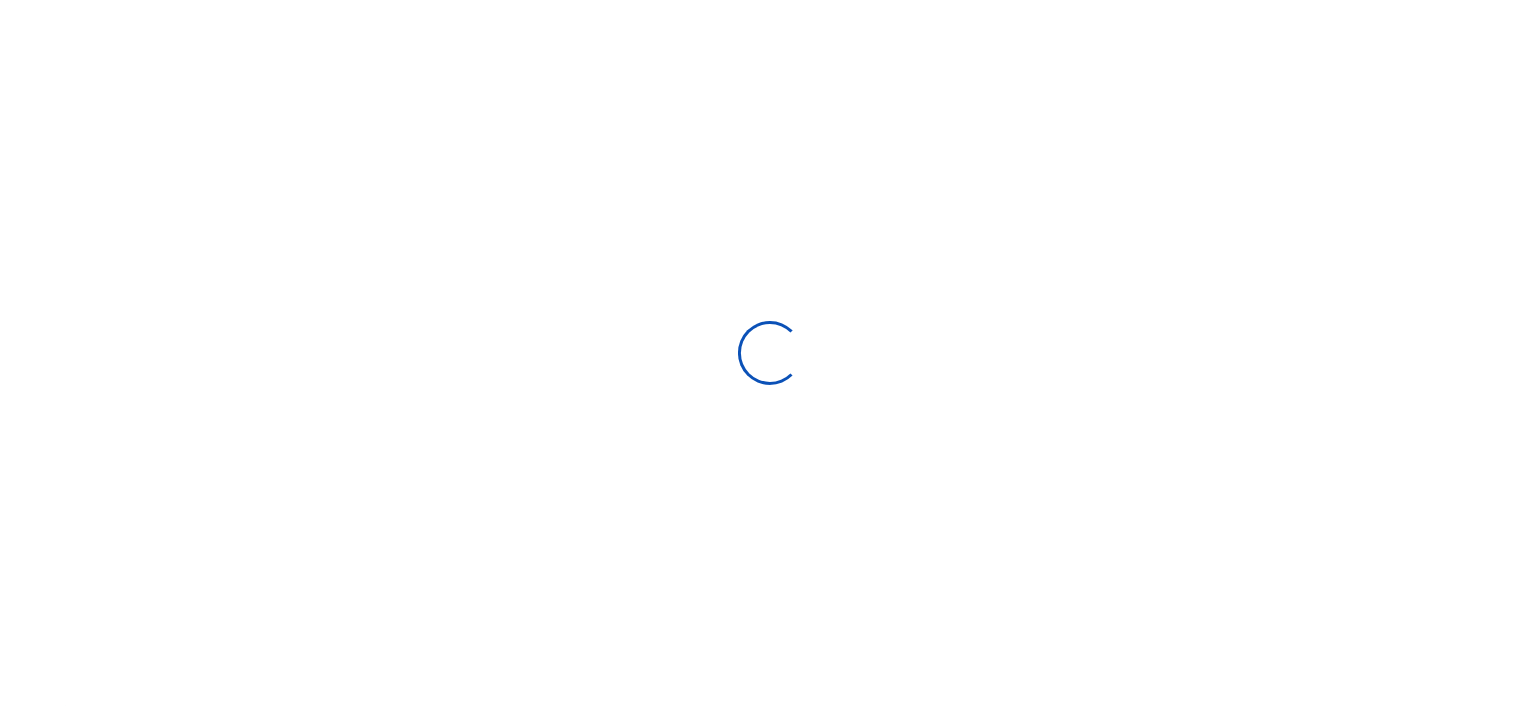 type on "07/04/2025 - 08/02/2025" 